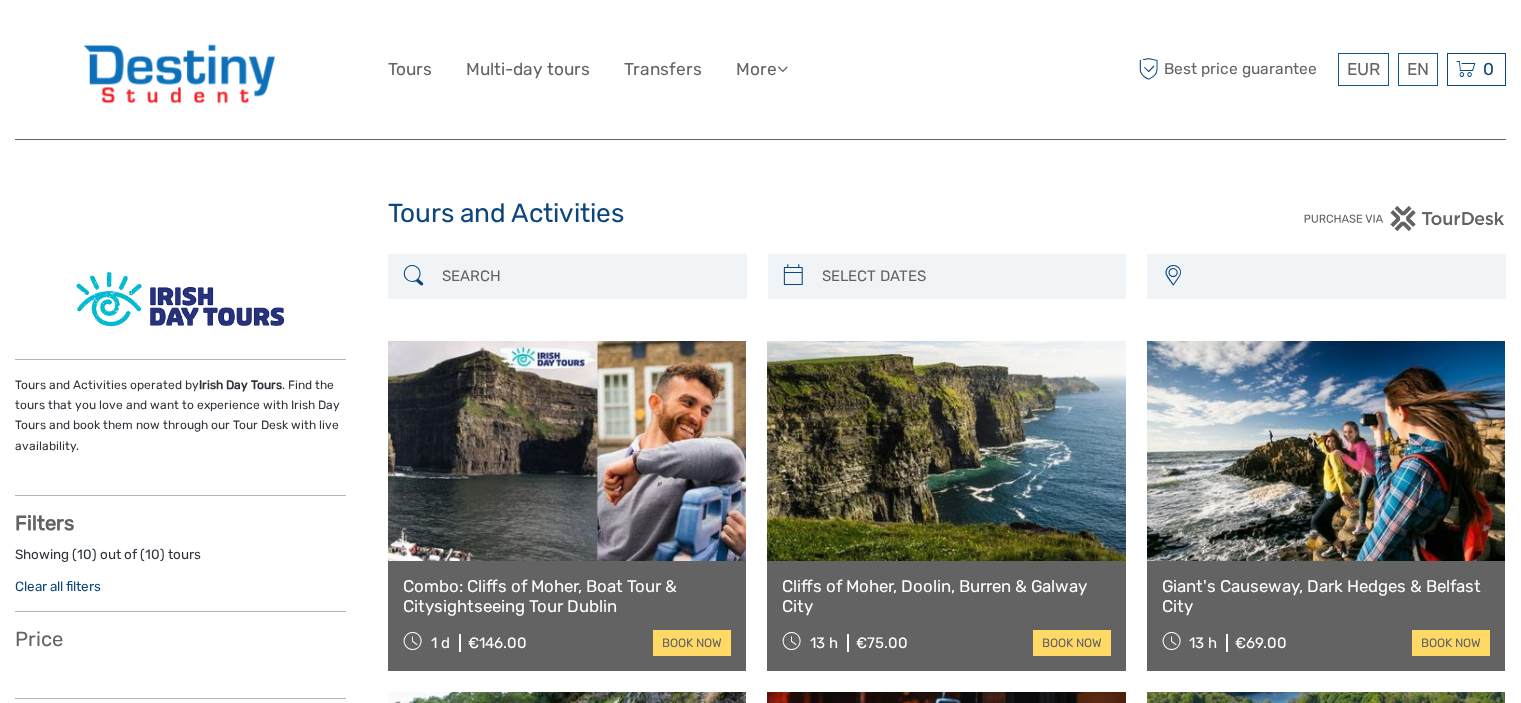 scroll, scrollTop: 200, scrollLeft: 0, axis: vertical 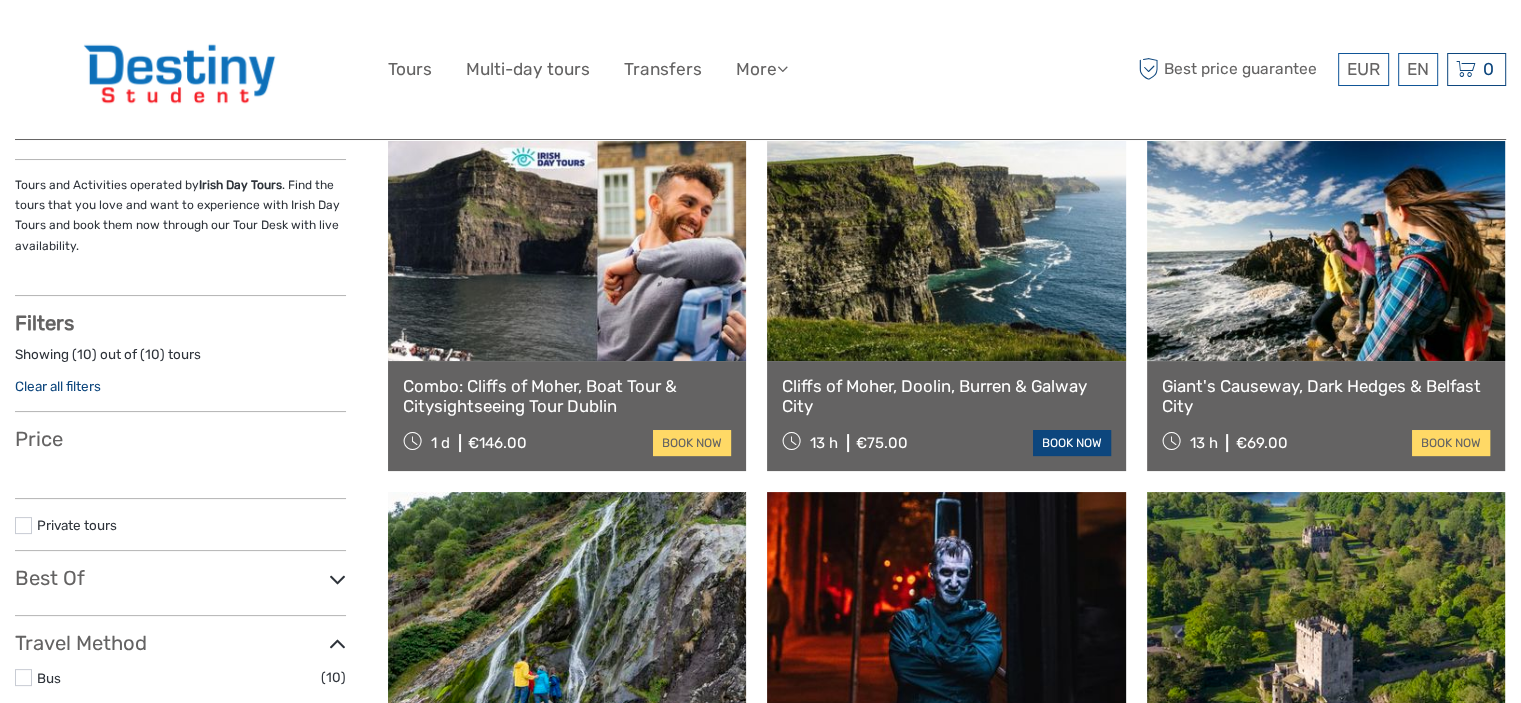 click on "book now" at bounding box center [1072, 443] 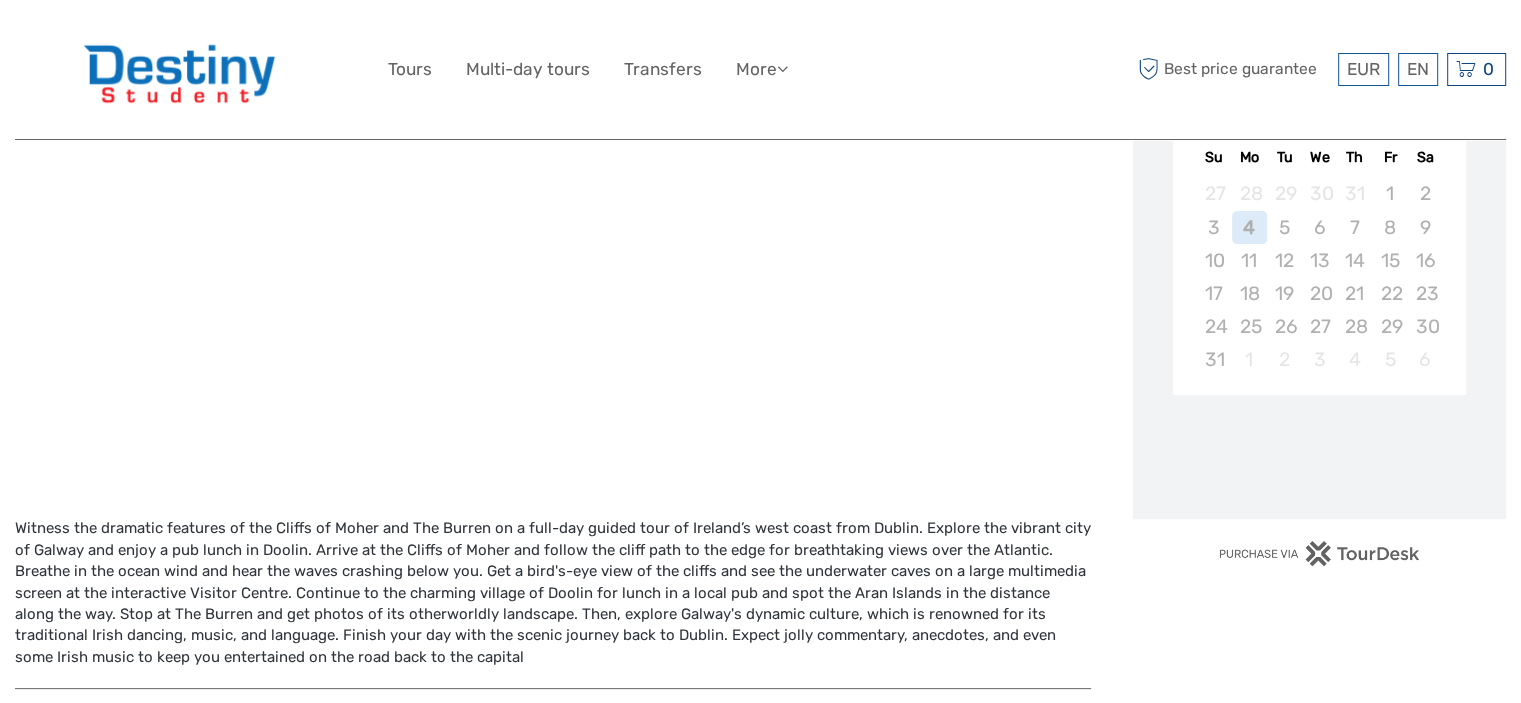 scroll, scrollTop: 400, scrollLeft: 0, axis: vertical 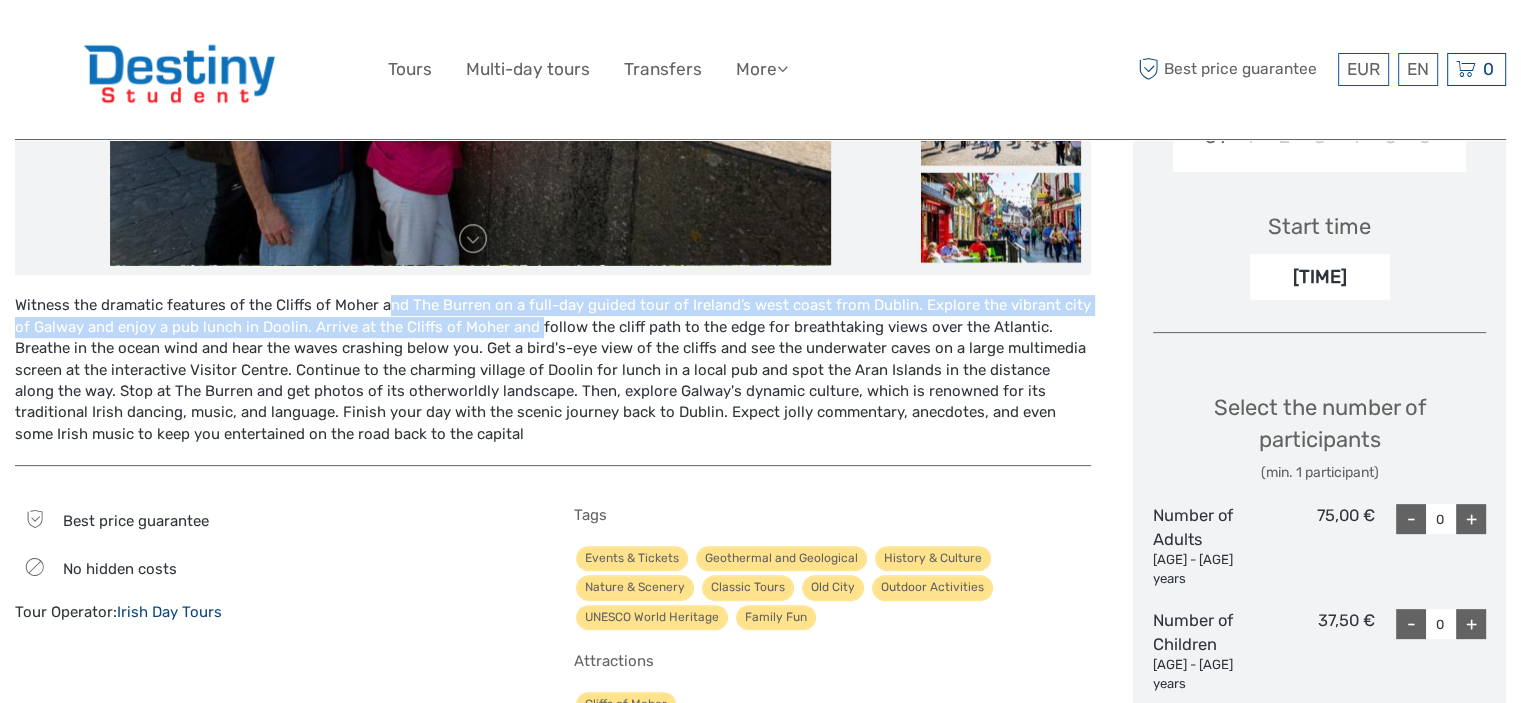 drag, startPoint x: 329, startPoint y: 313, endPoint x: 470, endPoint y: 324, distance: 141.42842 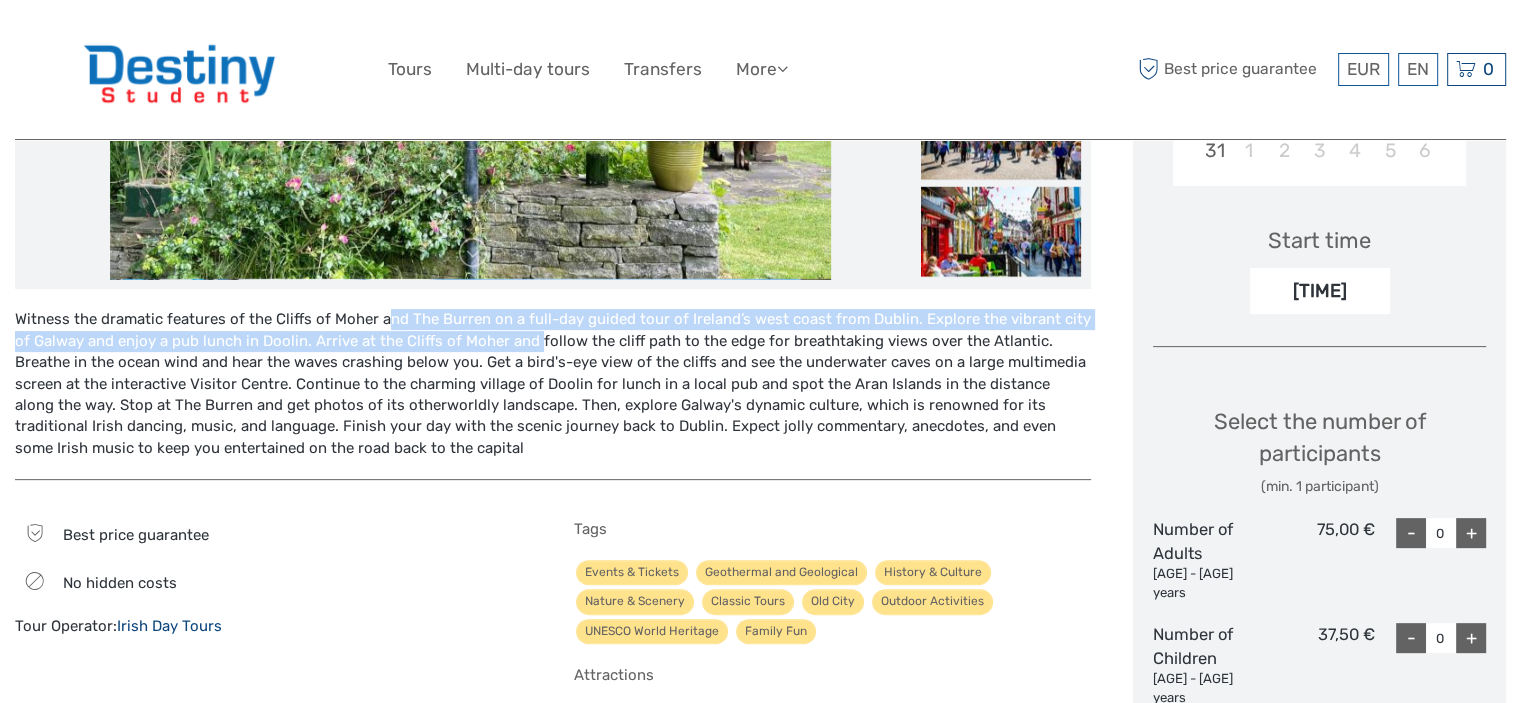 scroll, scrollTop: 617, scrollLeft: 0, axis: vertical 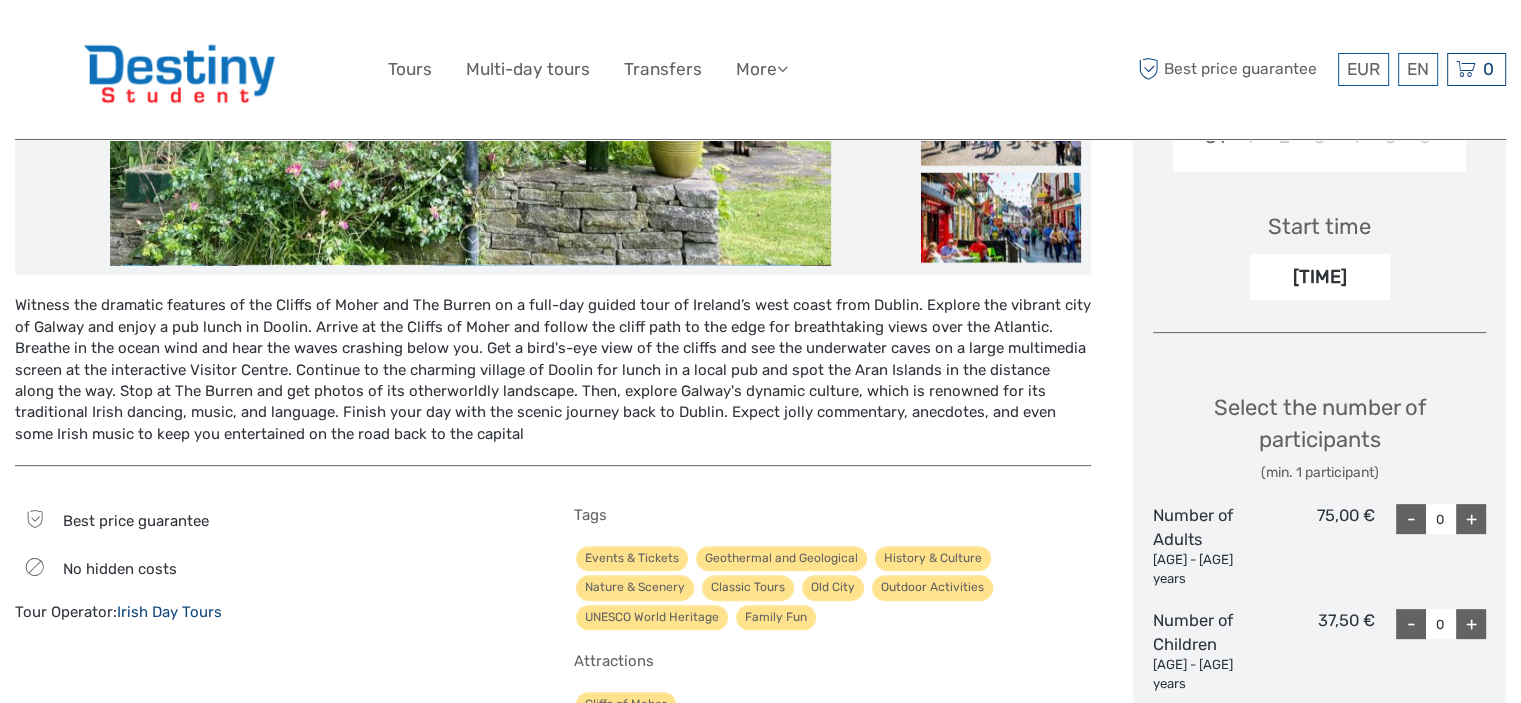 click on "Witness the dramatic features of the Cliffs of Moher and The Burren on a full-day guided tour of Ireland’s west coast from Dublin. Explore the vibrant city of Galway and enjoy a pub lunch in Doolin.
Arrive at the Cliffs of Moher and follow the cliff path to the edge for breathtaking views over the Atlantic. Breathe in the ocean wind and hear the waves crashing below you.
Get a bird's-eye view of the cliffs and see the underwater caves on a large multimedia screen at the interactive Visitor Centre.
Continue to the charming village of Doolin for lunch in a local pub and spot the Aran Islands in the distance along the way.
Stop at The Burren and get photos of its otherworldly landscape.
Then, explore Galway's dynamic culture, which is renowned for its traditional Irish dancing, music, and language.
Finish your day with the scenic journey back to Dublin. Expect jolly commentary, anecdotes, and even some Irish music to keep you entertained on the road back to the capital" at bounding box center (553, 370) 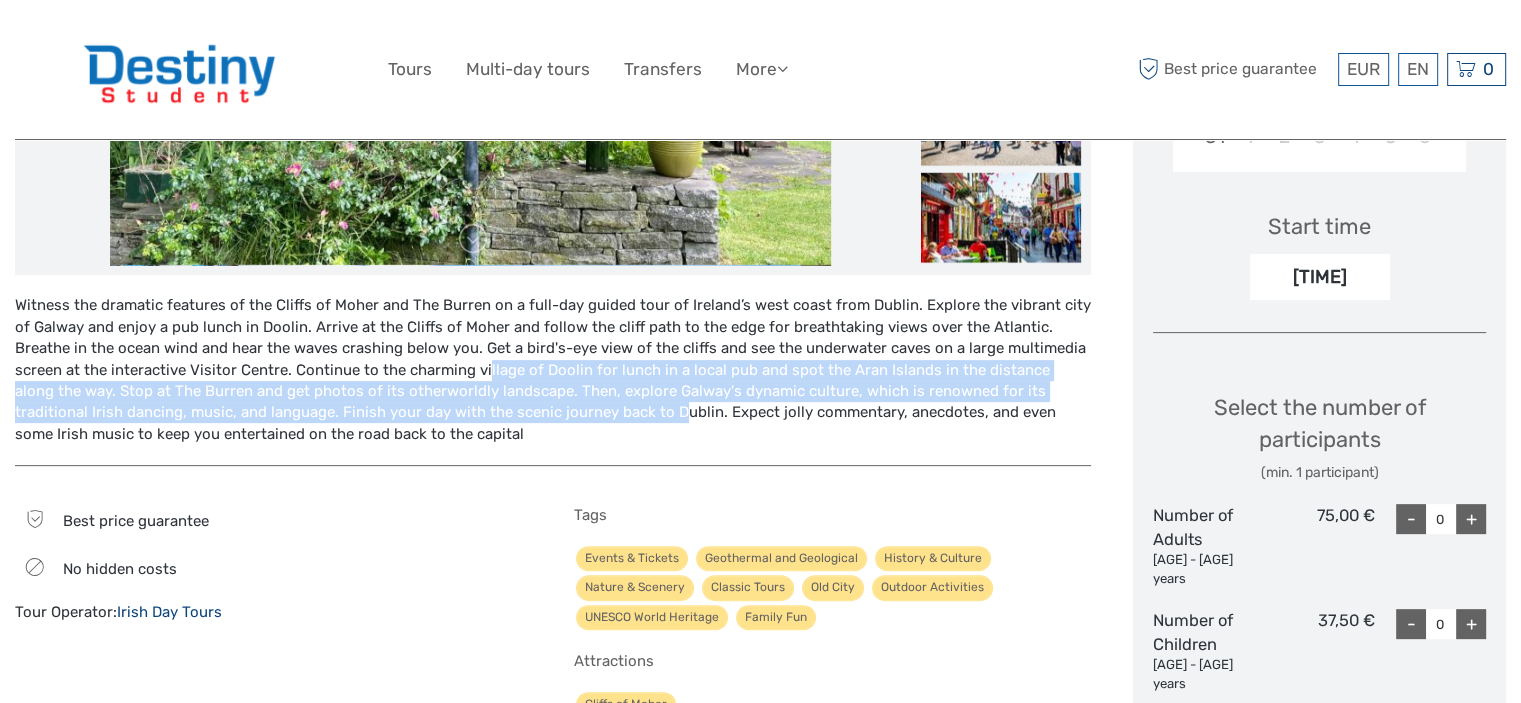 drag, startPoint x: 365, startPoint y: 370, endPoint x: 517, endPoint y: 415, distance: 158.52129 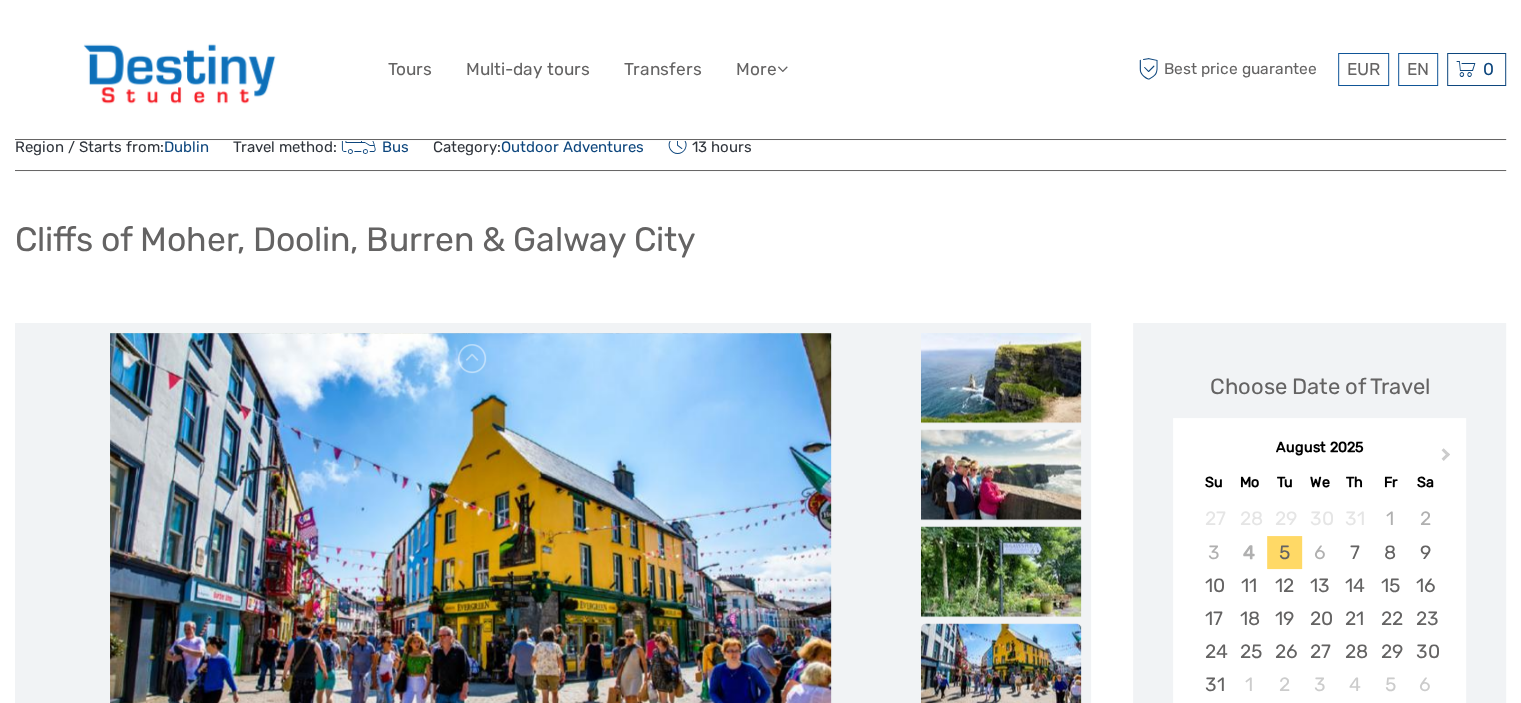 scroll, scrollTop: 0, scrollLeft: 0, axis: both 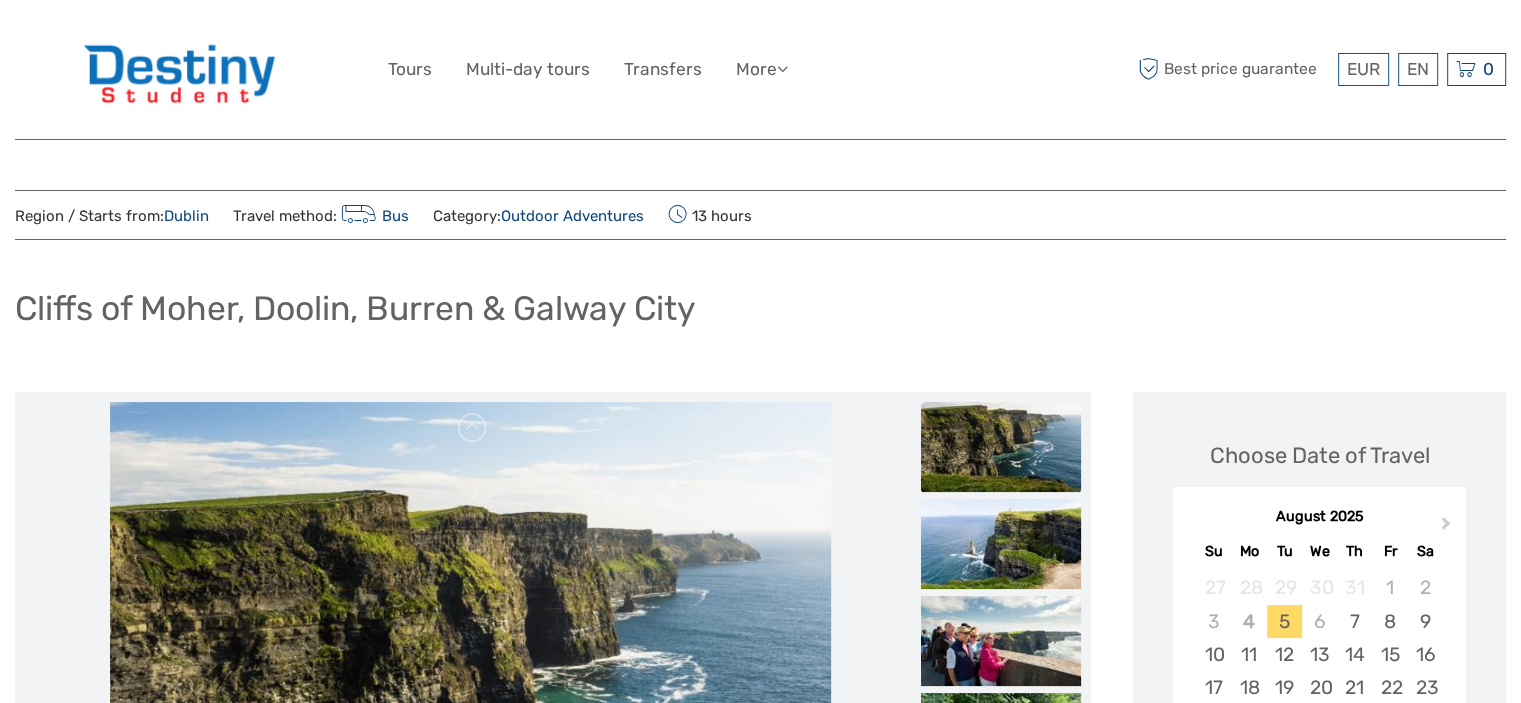 drag, startPoint x: 261, startPoint y: 11, endPoint x: 1092, endPoint y: 324, distance: 887.9921 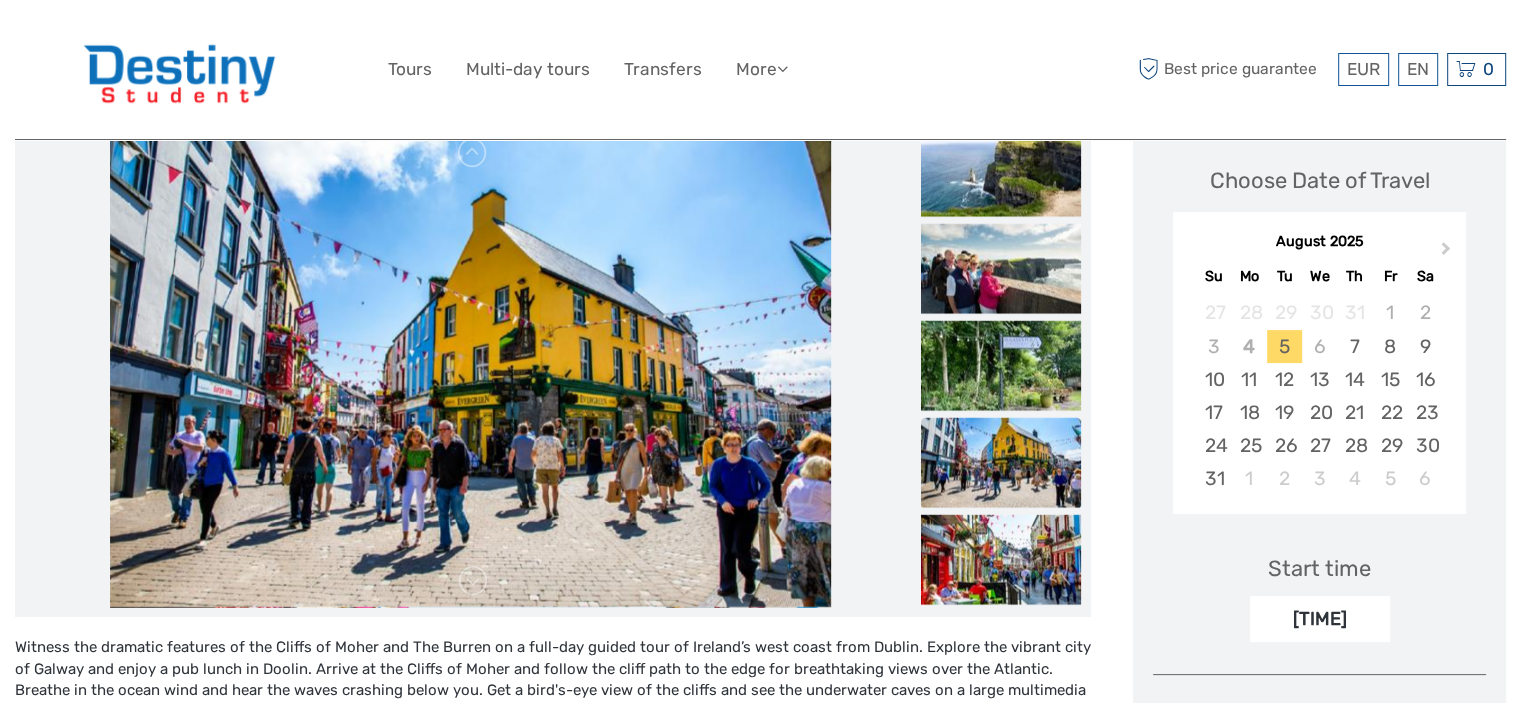 scroll, scrollTop: 100, scrollLeft: 0, axis: vertical 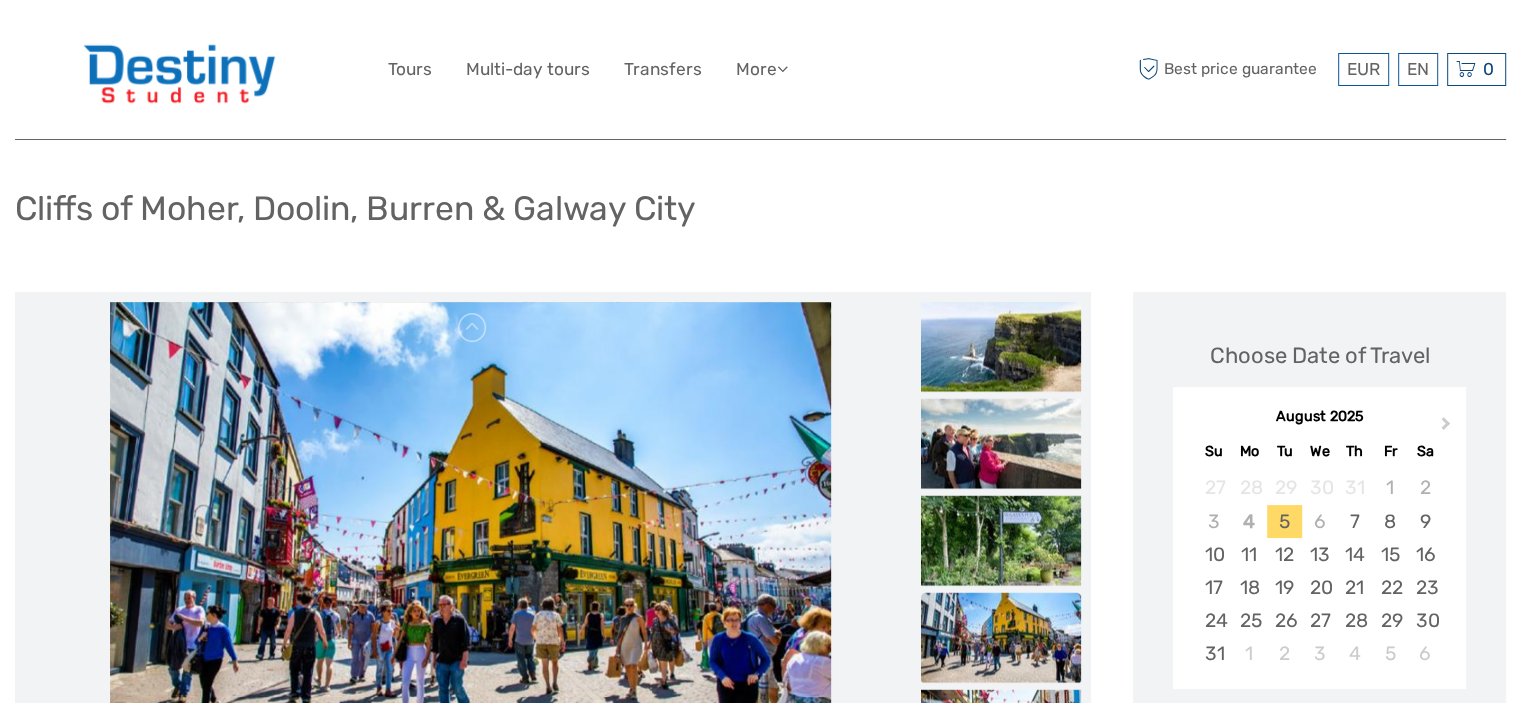 click on "Tours
Multi-day tours
Transfers
More
Travel Articles
Back to Web
Travel Articles
Back to Web" at bounding box center [603, 69] 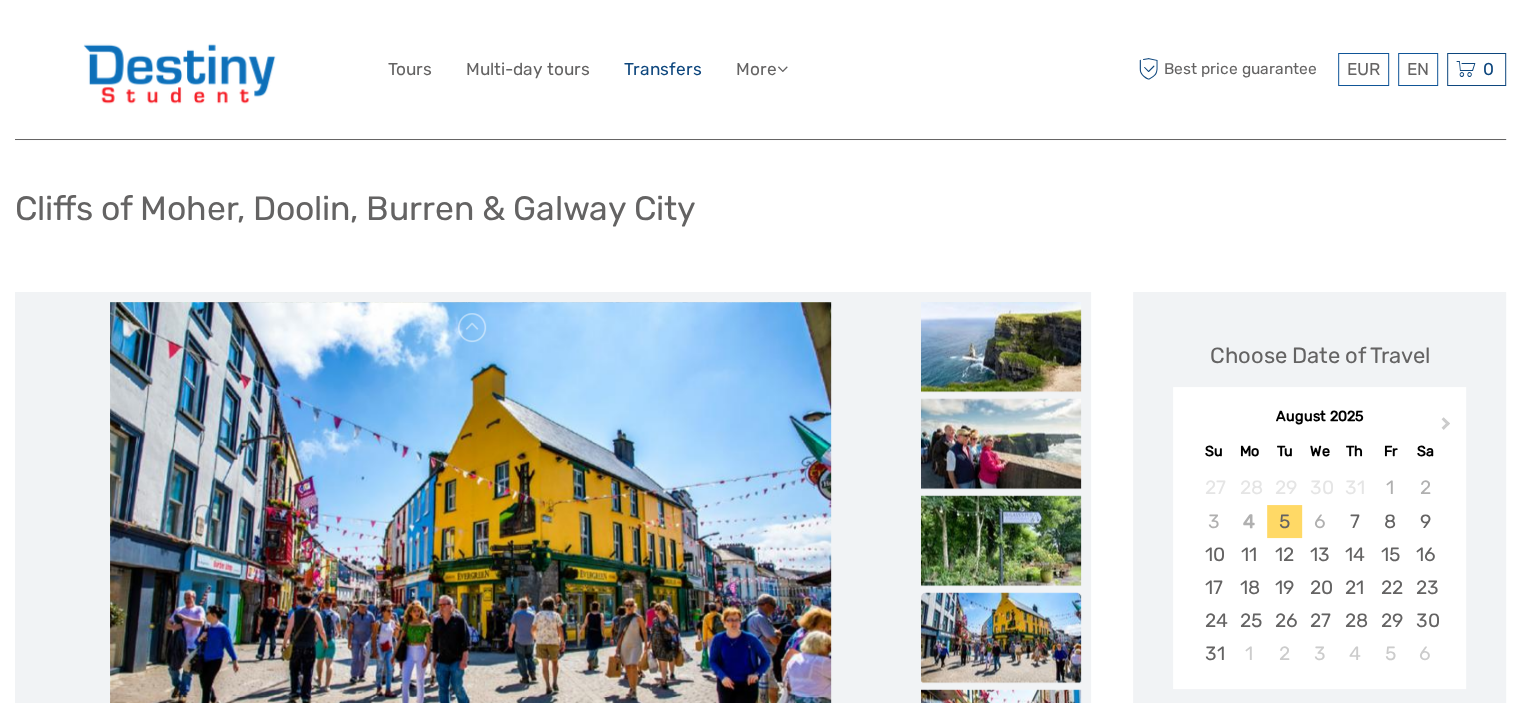 click on "Transfers" at bounding box center [663, 69] 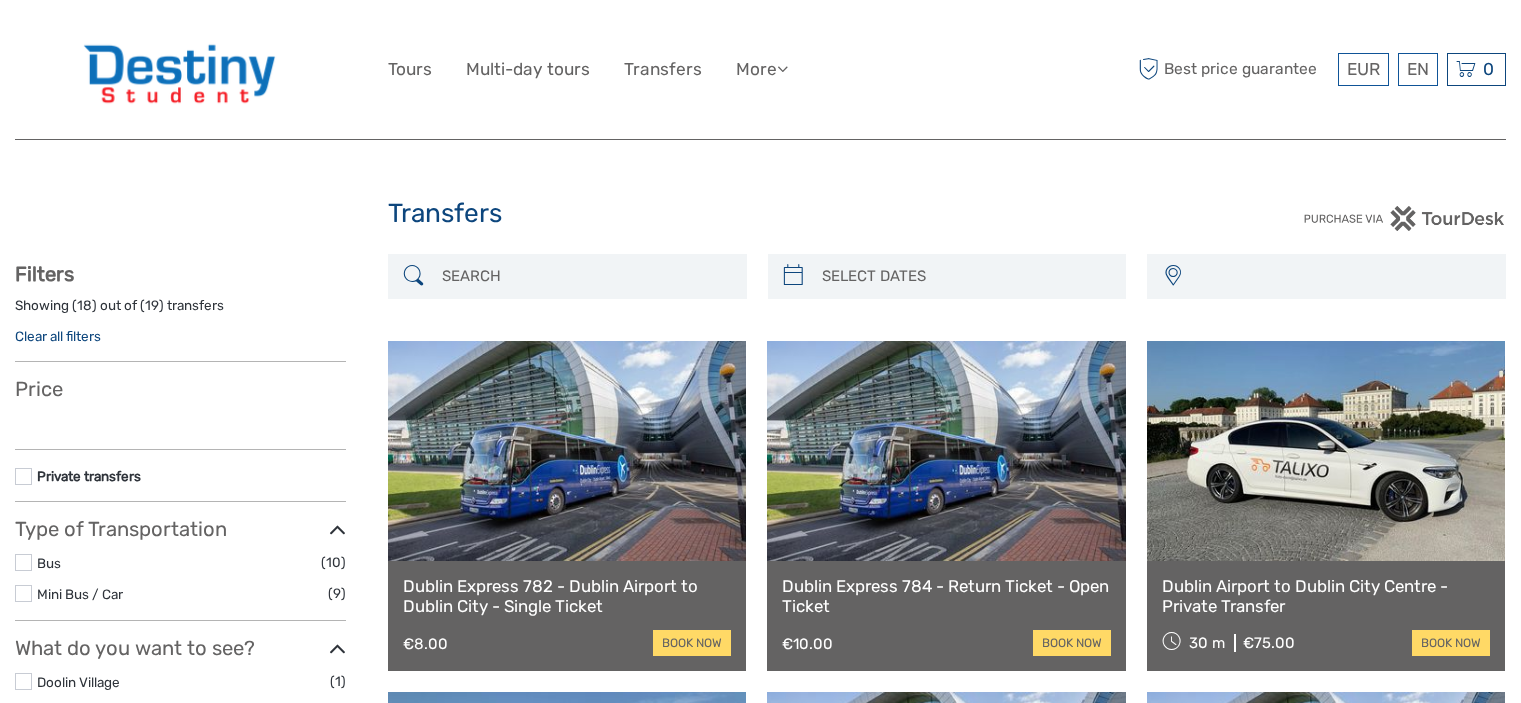 scroll, scrollTop: 0, scrollLeft: 0, axis: both 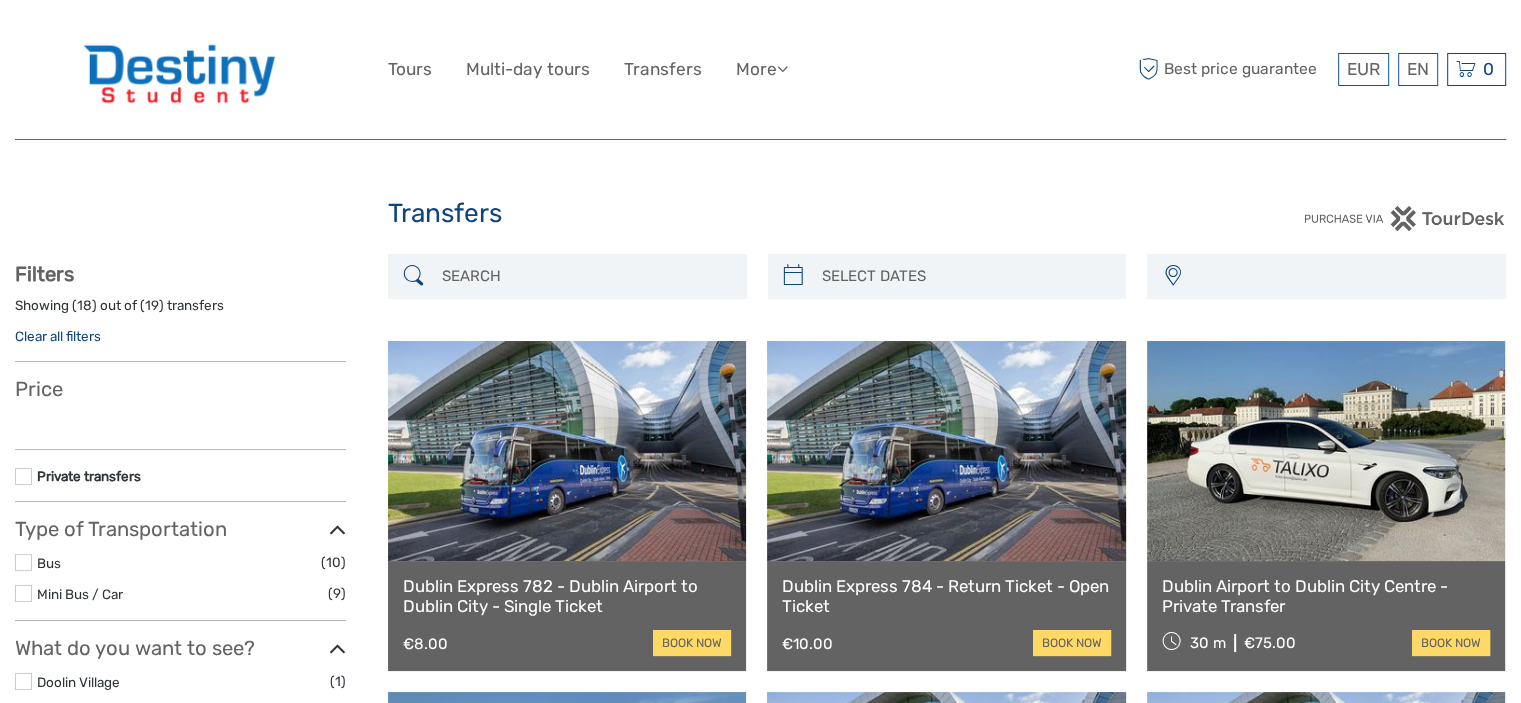 select 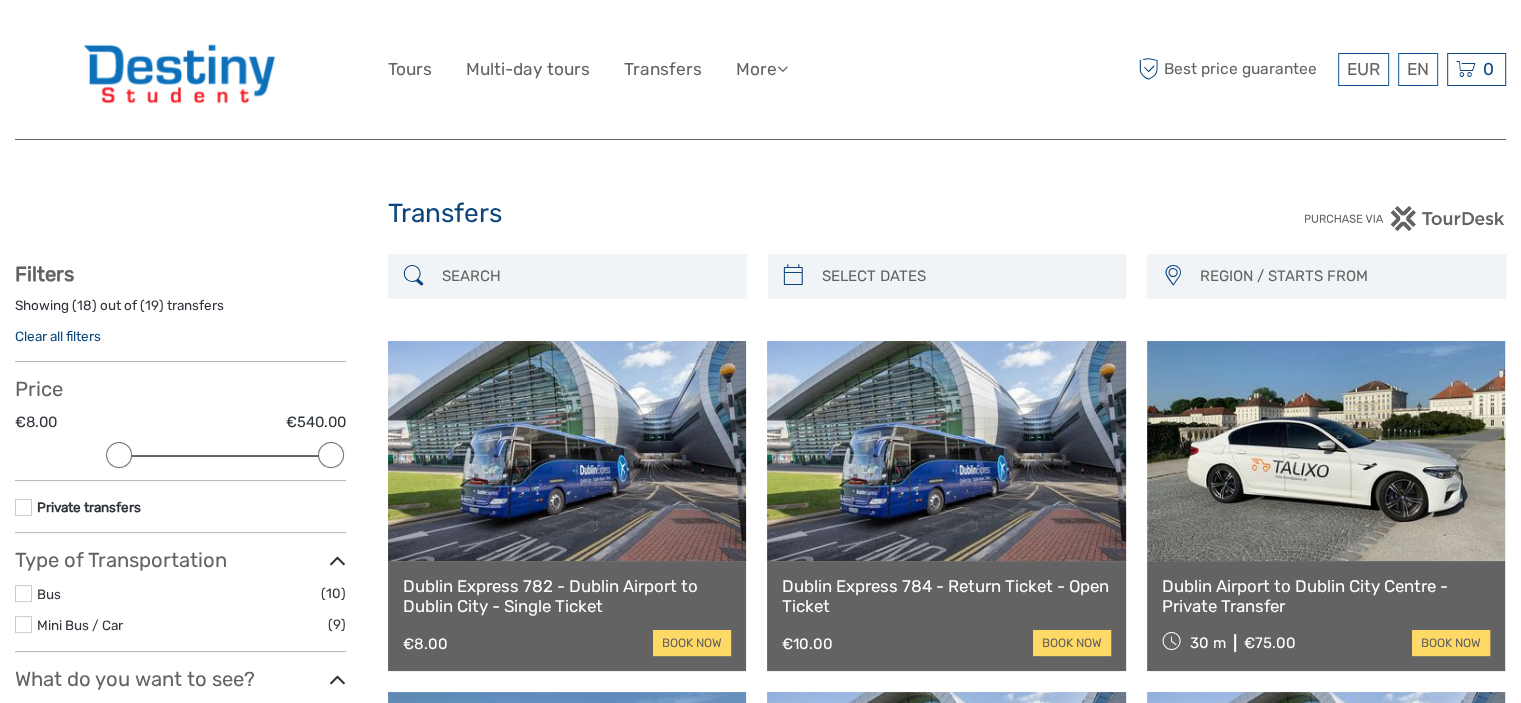 scroll, scrollTop: 0, scrollLeft: 0, axis: both 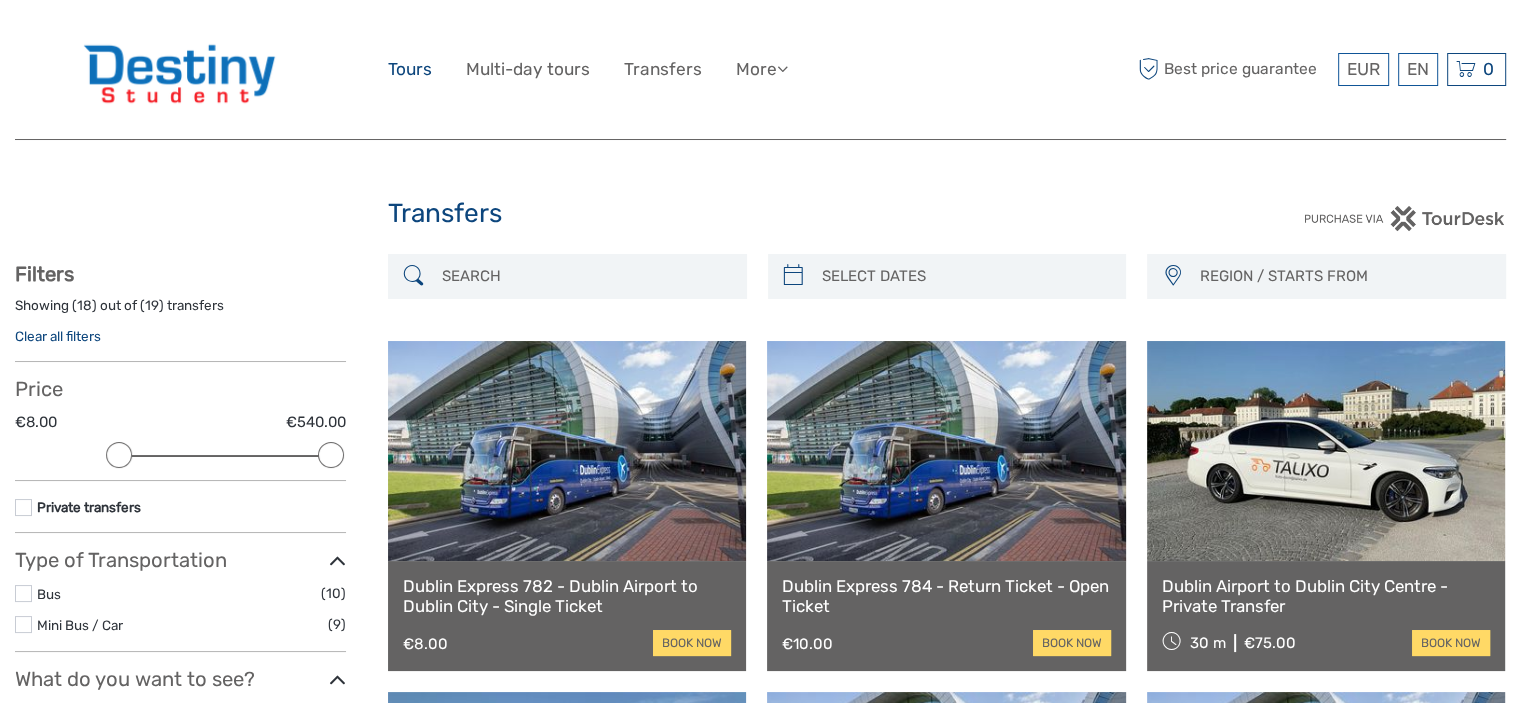 click on "Tours" at bounding box center [410, 69] 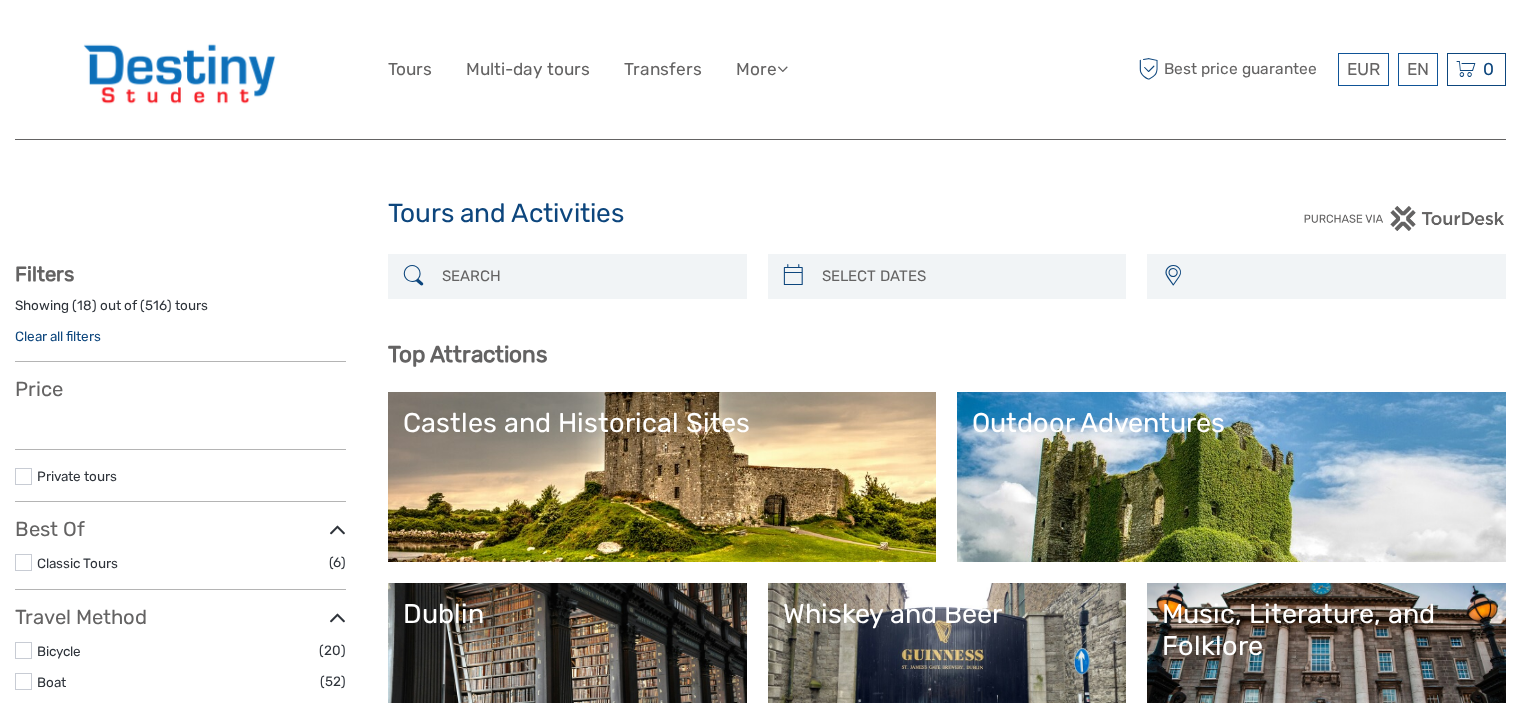 select 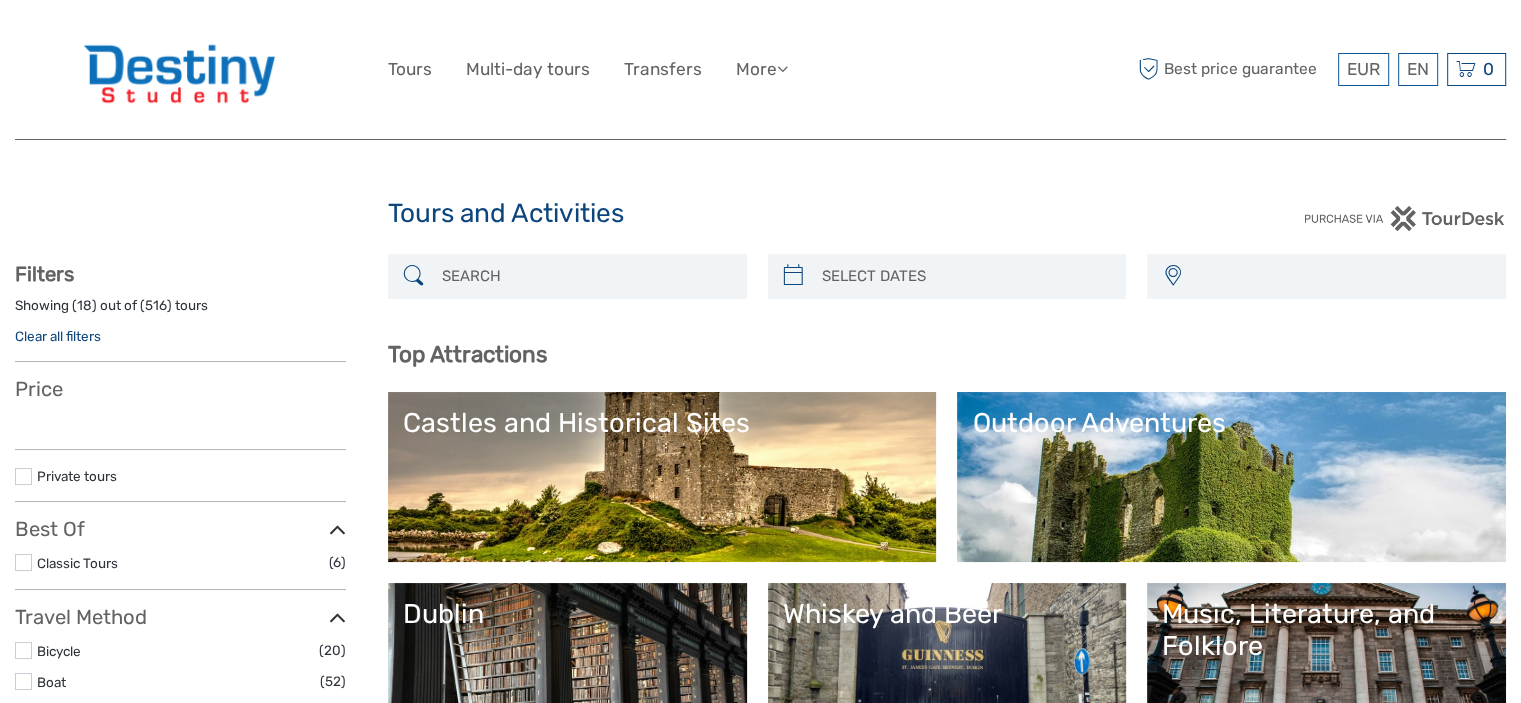 select 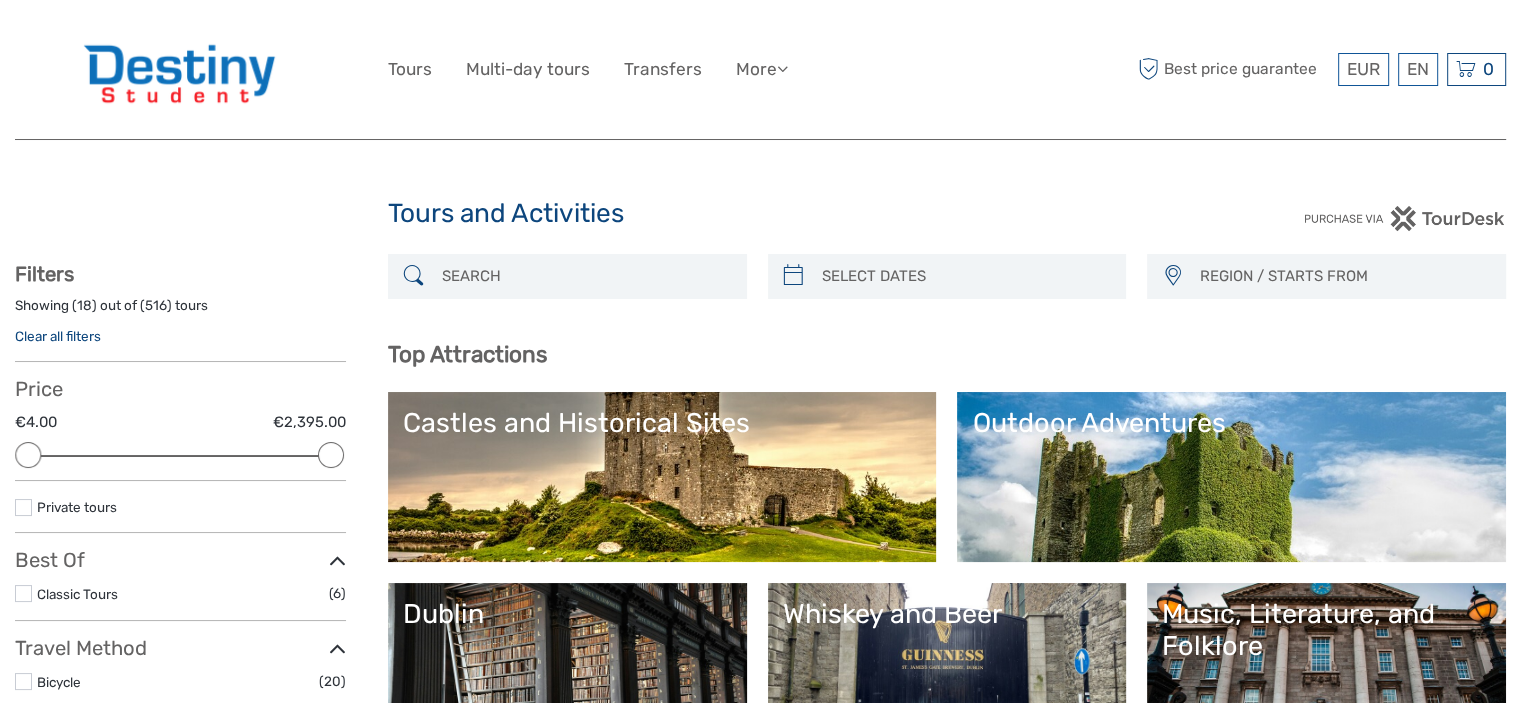 scroll, scrollTop: 0, scrollLeft: 0, axis: both 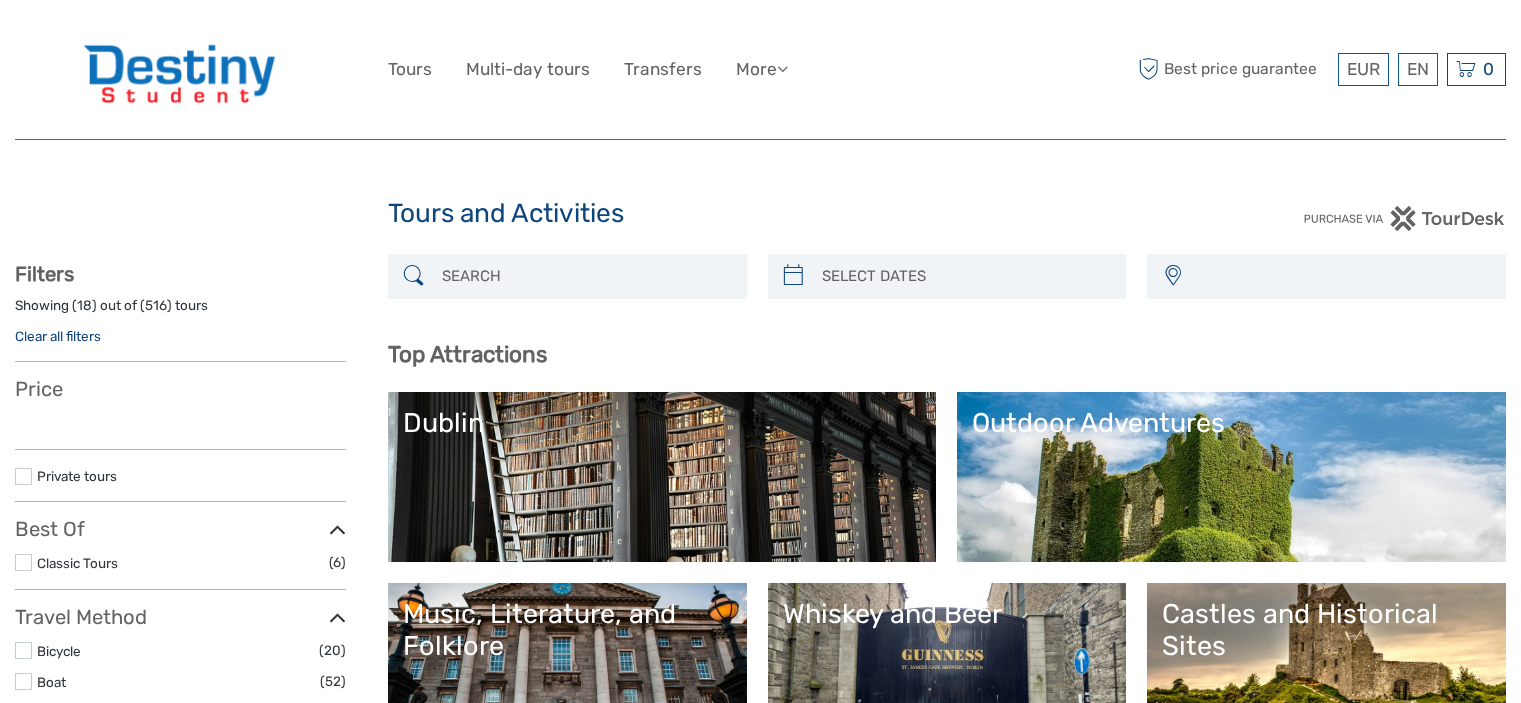 select 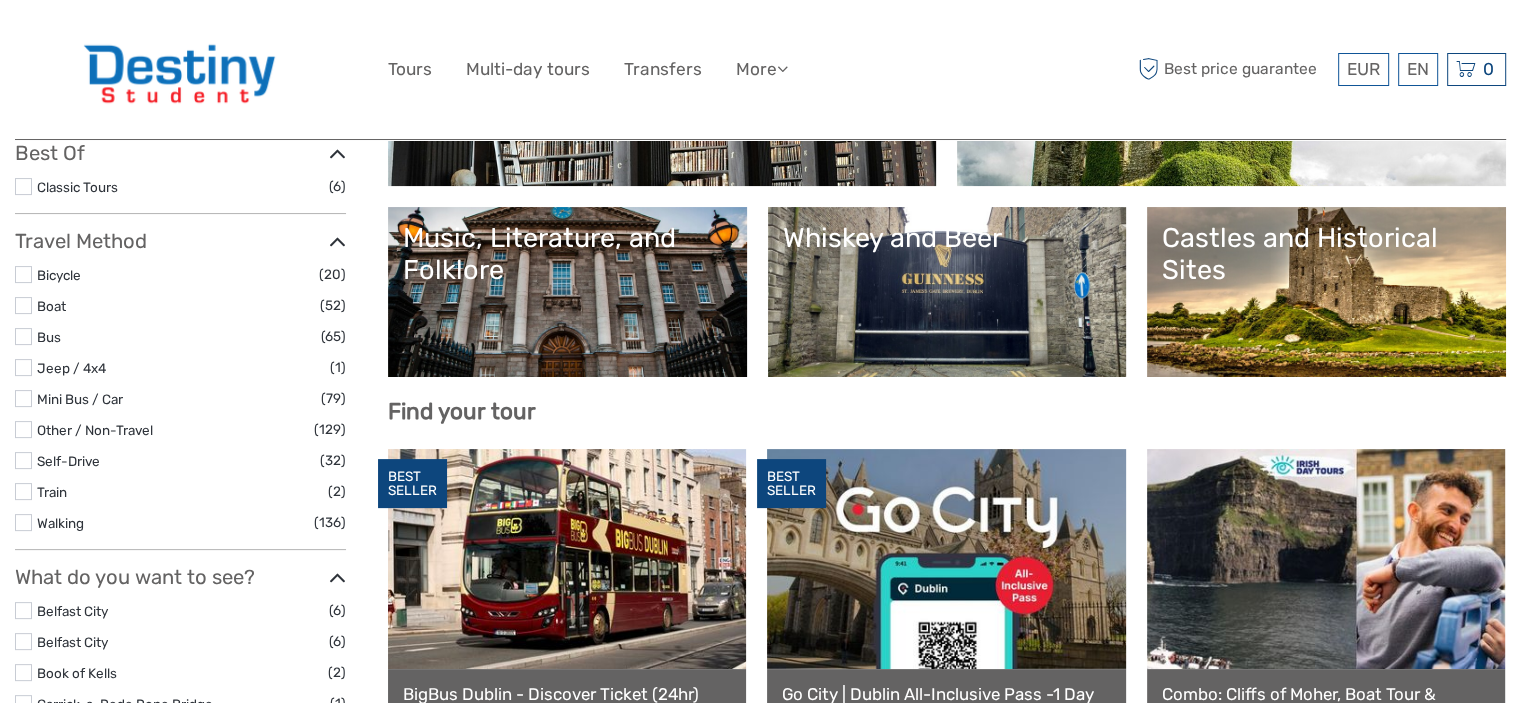 select 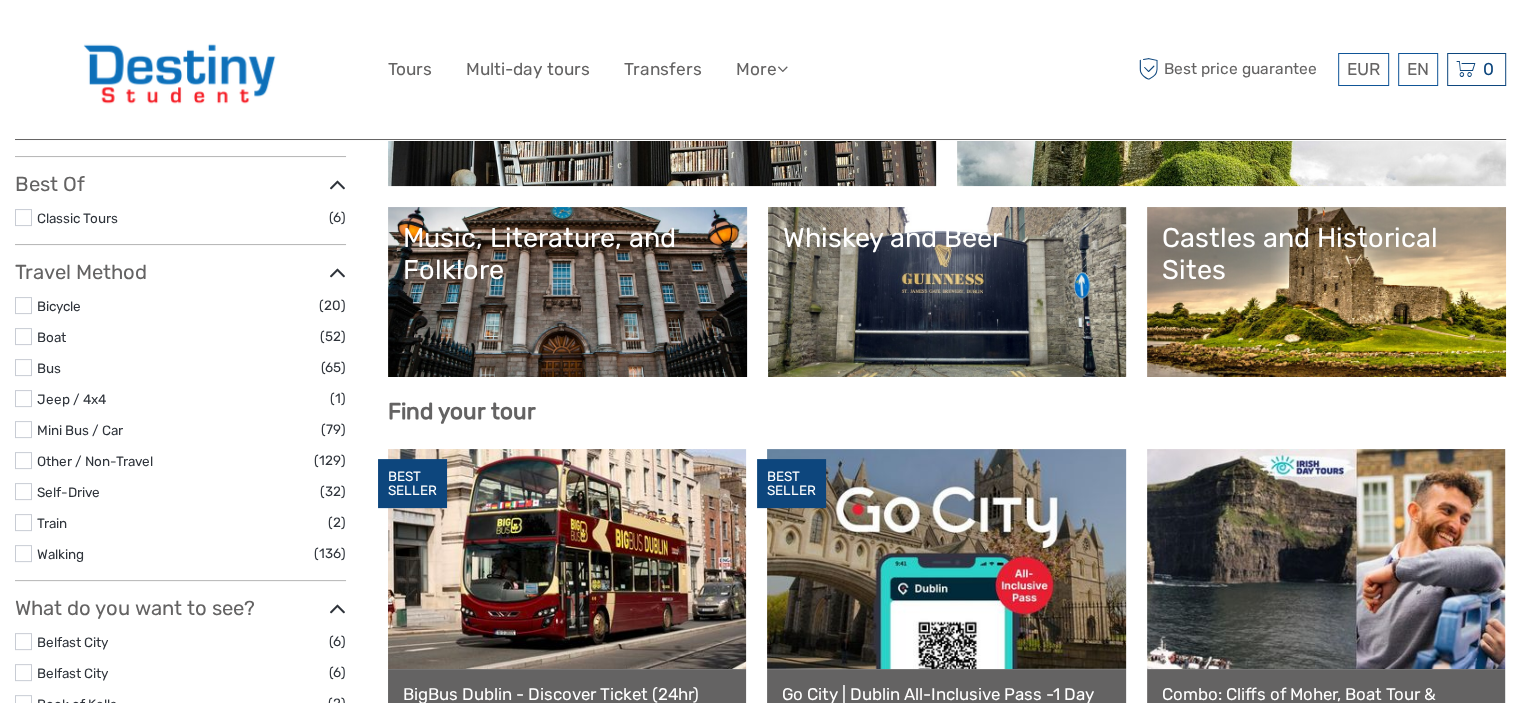scroll, scrollTop: 400, scrollLeft: 0, axis: vertical 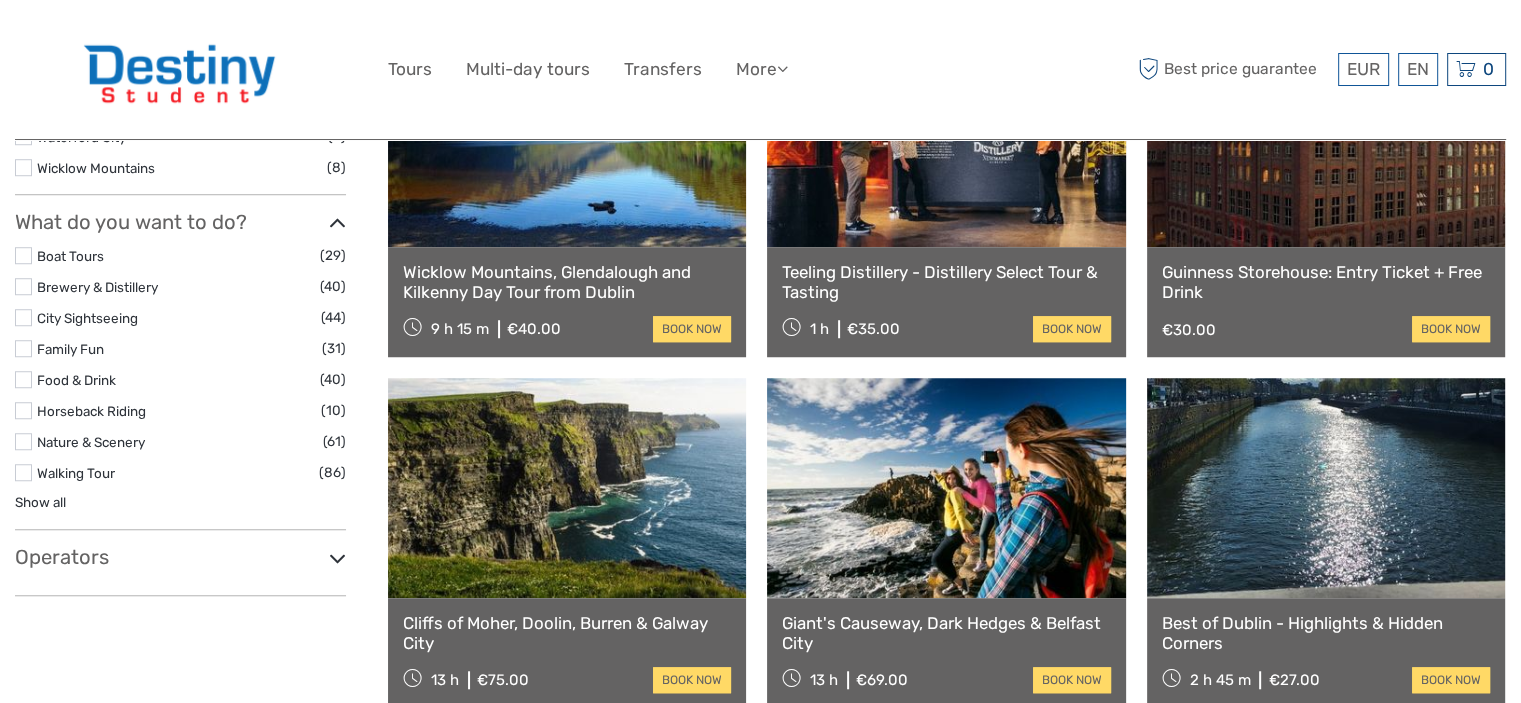 click on "Show filters
Hide filters
Filters
Showing ( 18 ) out of ( 516 ) tours
Clear all filters
Price
€4.00   €2,395.00
Clear
Private tours
Best Of
Classic Tours
(6)
No available tags
Travel Method
Bicycle
(20)
Boat
(52)
Bus
(65)
Jeep / 4x4" at bounding box center [201, 132] 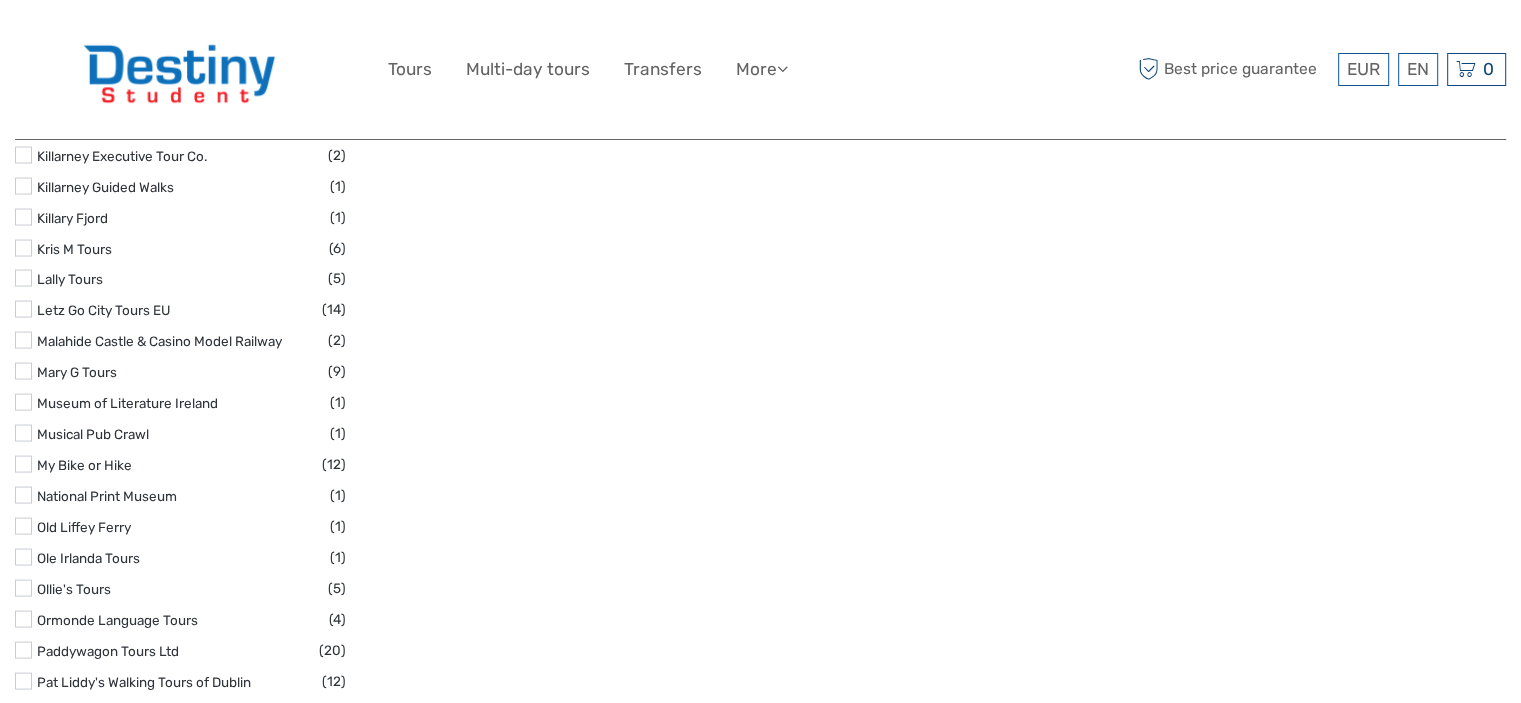 scroll, scrollTop: 3700, scrollLeft: 0, axis: vertical 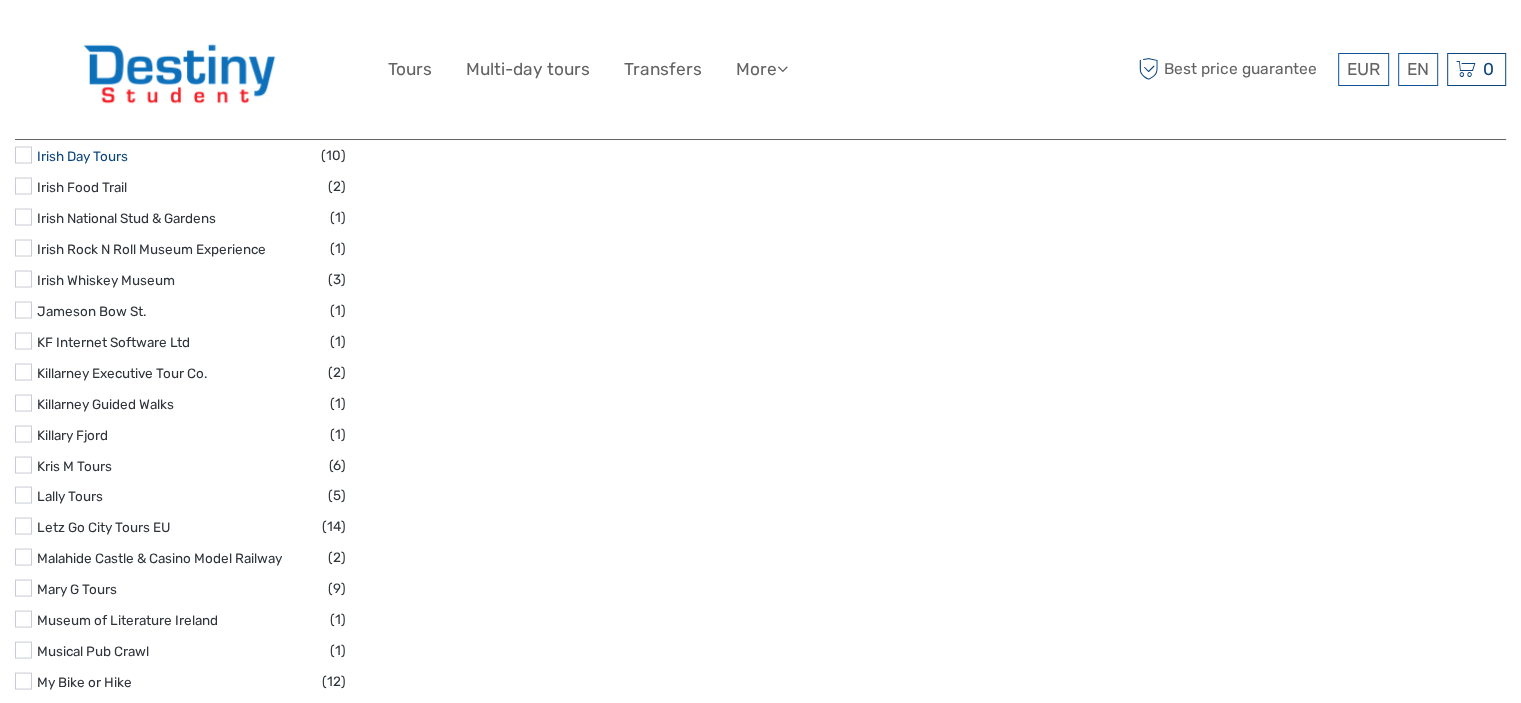 drag, startPoint x: 148, startPoint y: 167, endPoint x: 43, endPoint y: 153, distance: 105.92922 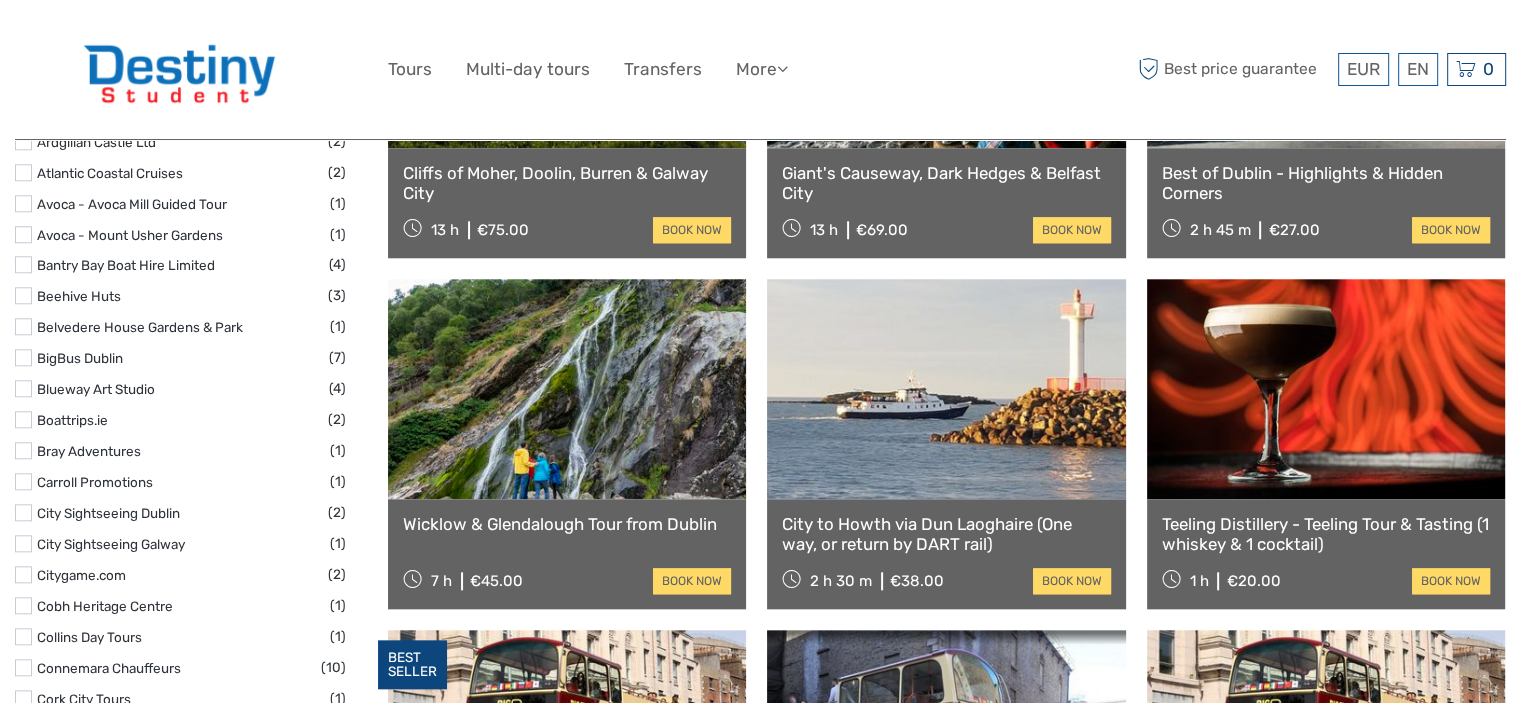 scroll, scrollTop: 1500, scrollLeft: 0, axis: vertical 